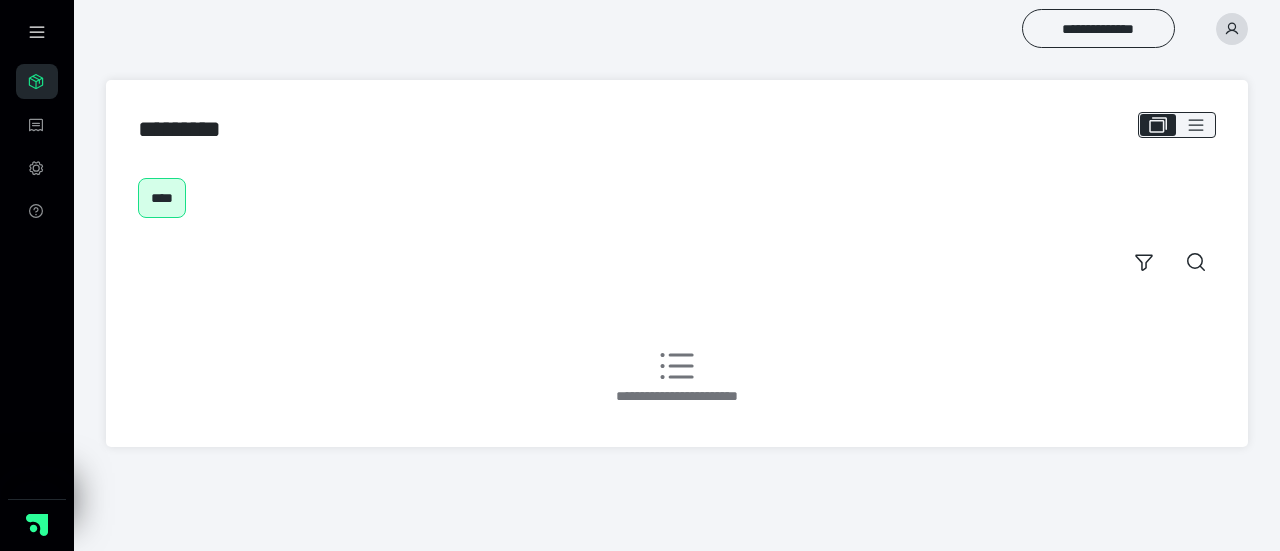 scroll, scrollTop: 0, scrollLeft: 0, axis: both 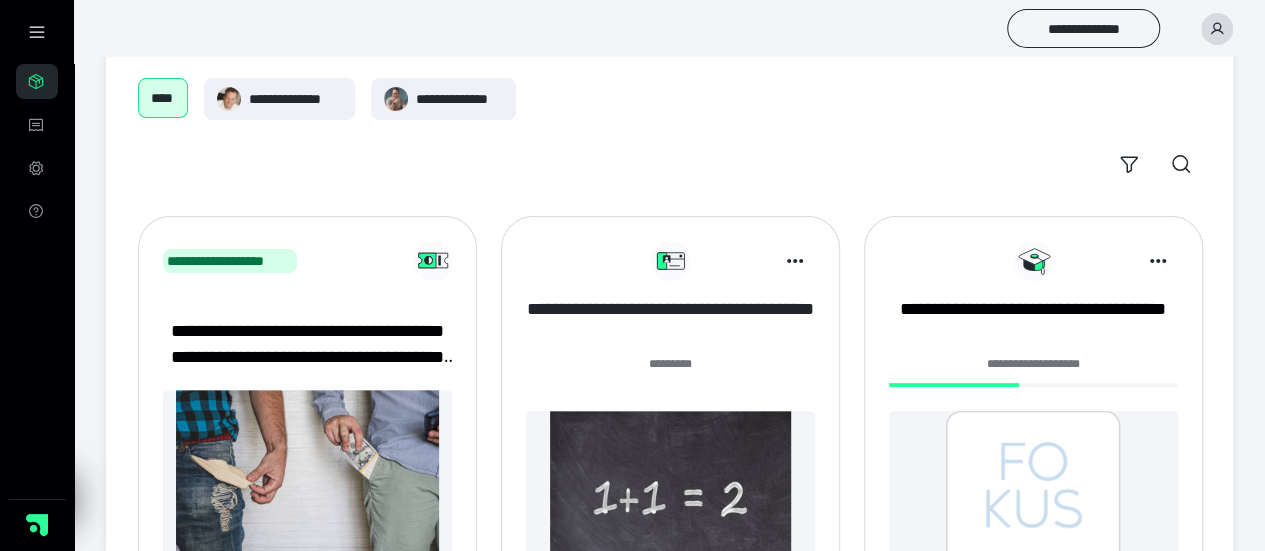 click on "**********" at bounding box center [670, 322] 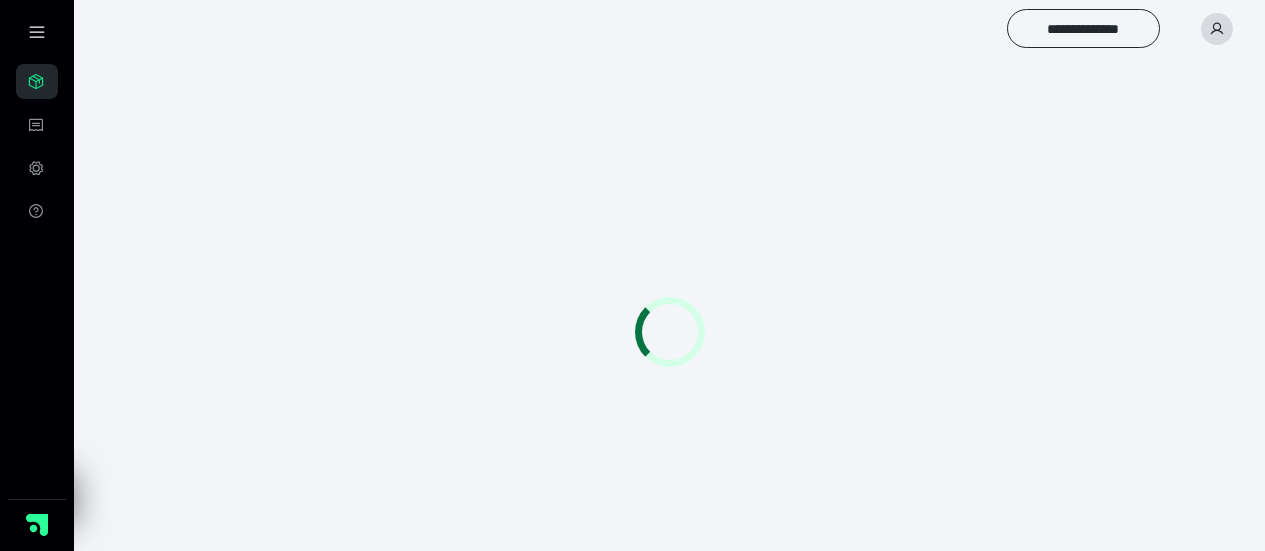 scroll, scrollTop: 0, scrollLeft: 0, axis: both 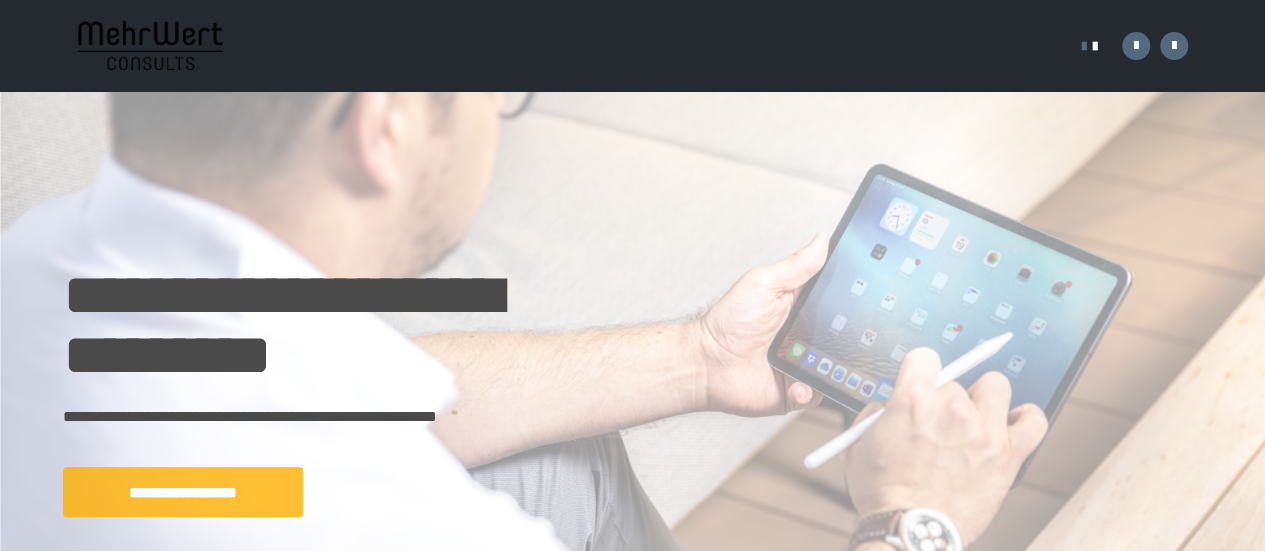 click on "**********" at bounding box center (183, 492) 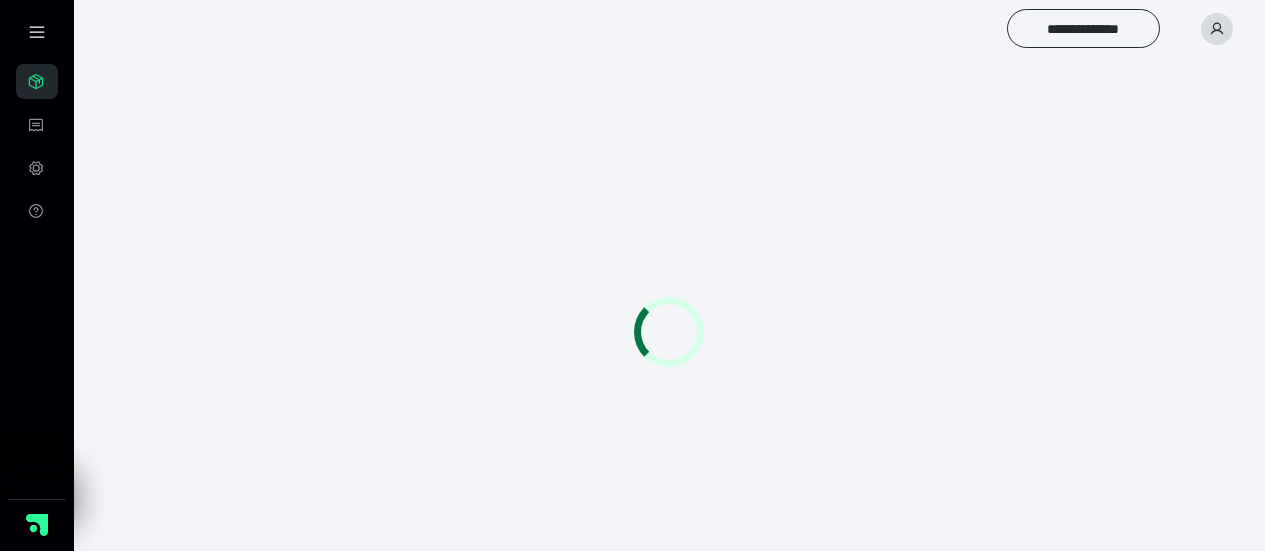 scroll, scrollTop: 0, scrollLeft: 0, axis: both 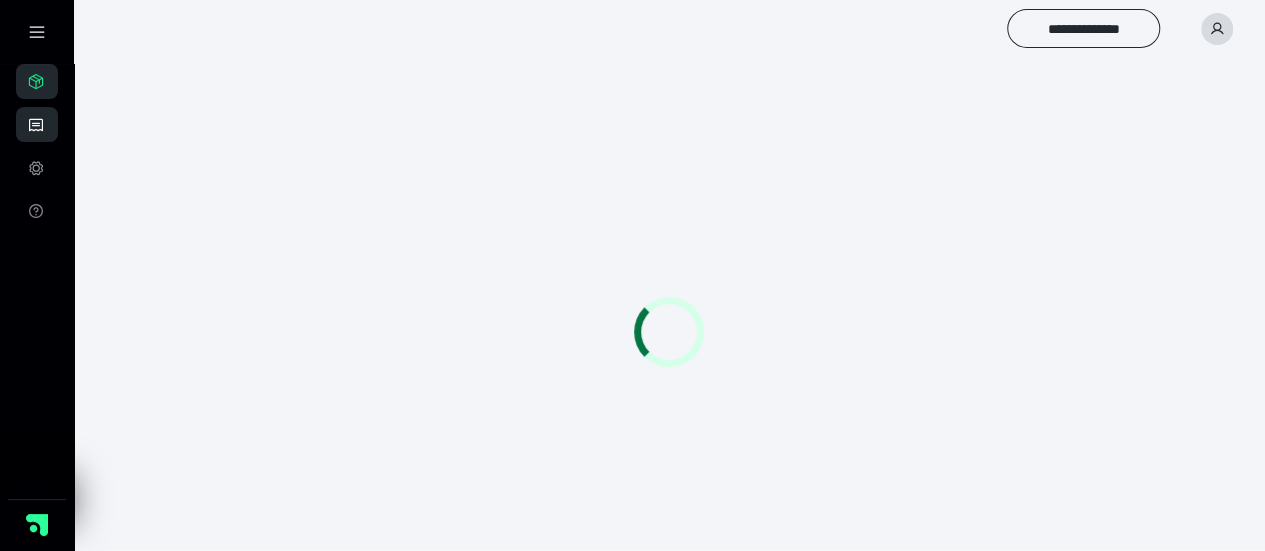 click 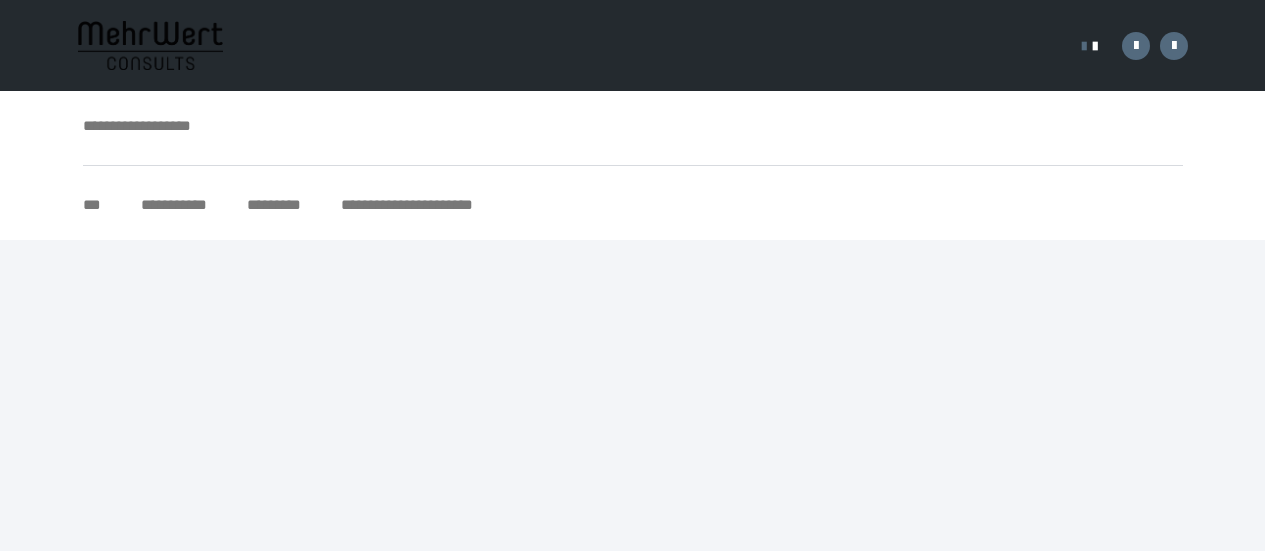 scroll, scrollTop: 0, scrollLeft: 0, axis: both 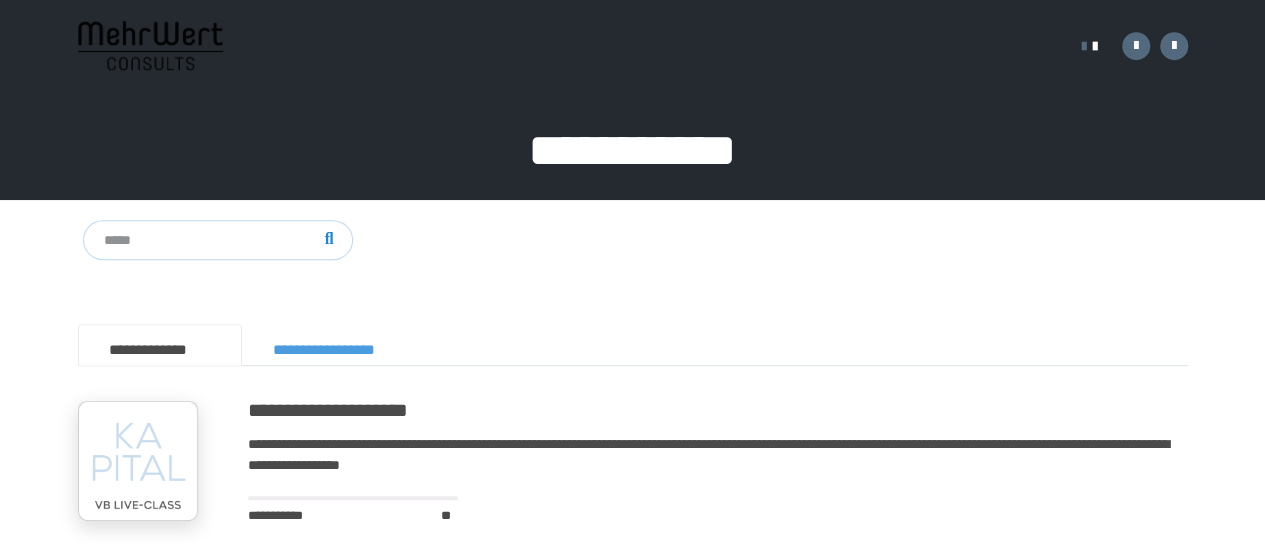 click on "**********" at bounding box center (337, 345) 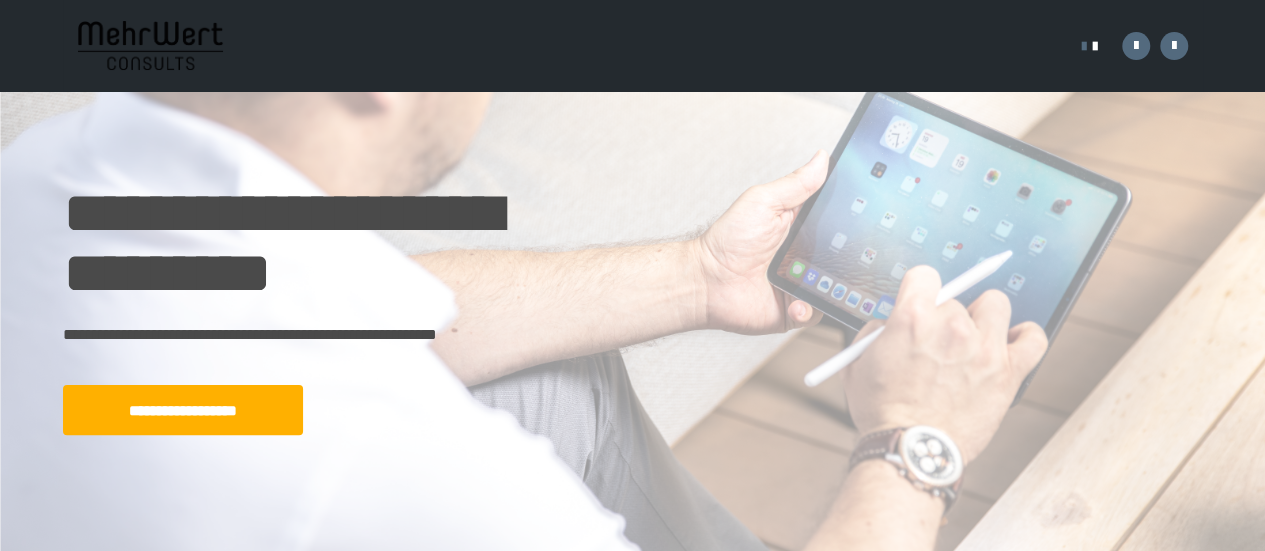 scroll, scrollTop: 0, scrollLeft: 0, axis: both 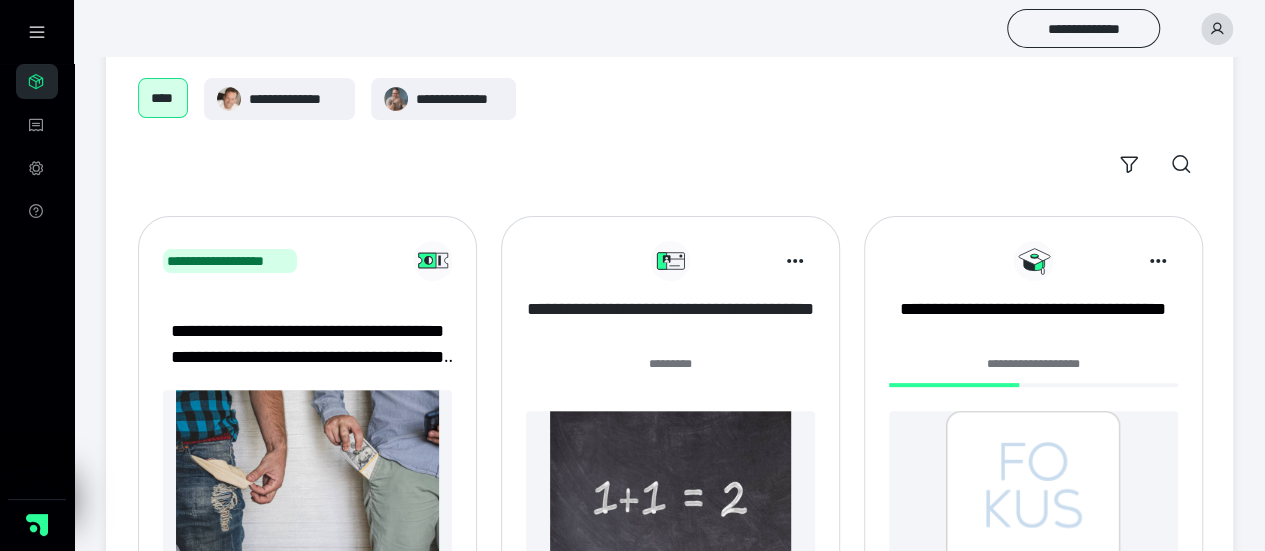 click on "**********" at bounding box center [670, 322] 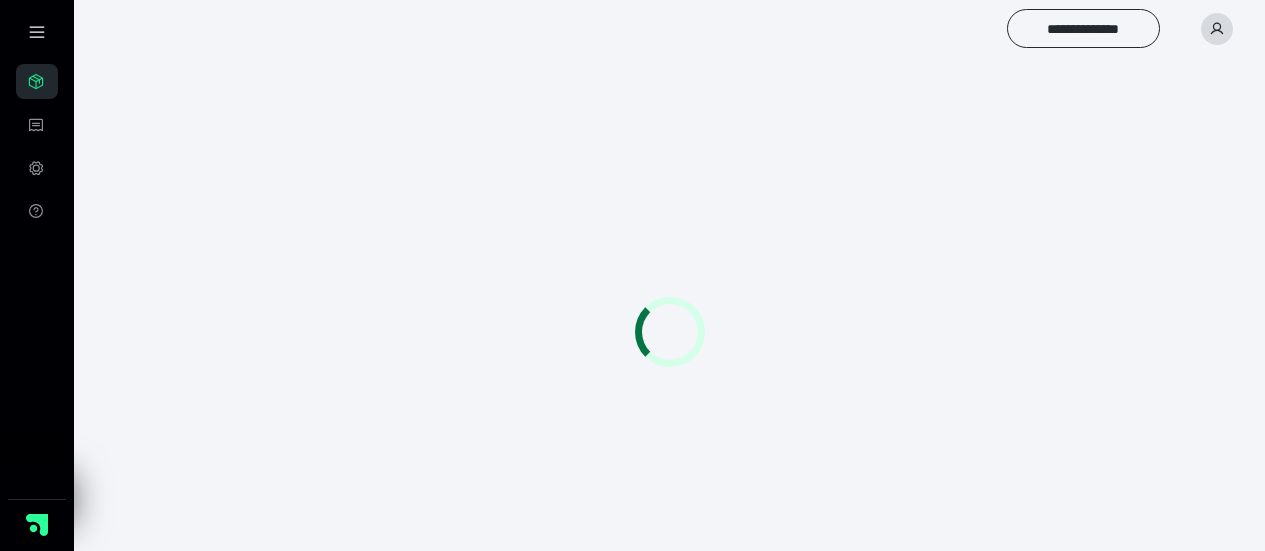 scroll, scrollTop: 0, scrollLeft: 0, axis: both 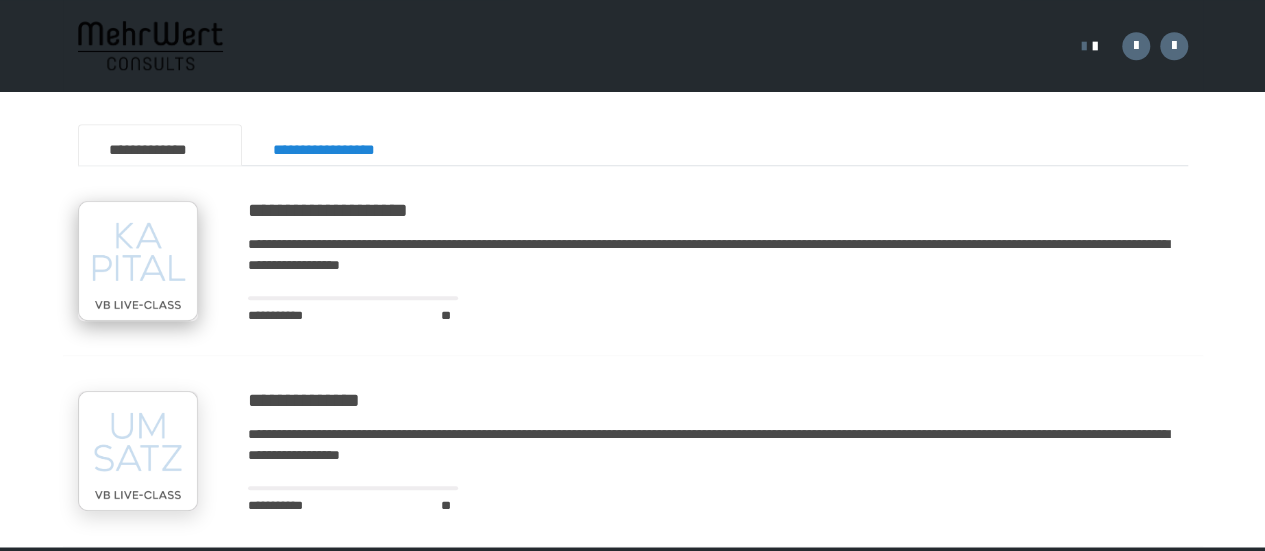 click at bounding box center [138, 261] 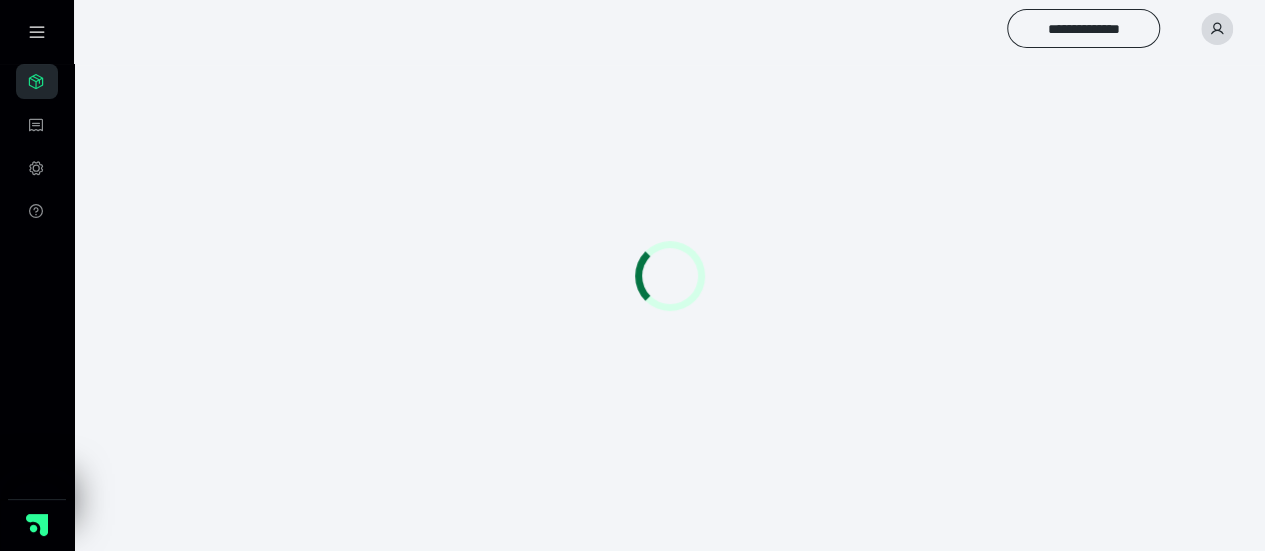 scroll, scrollTop: 0, scrollLeft: 0, axis: both 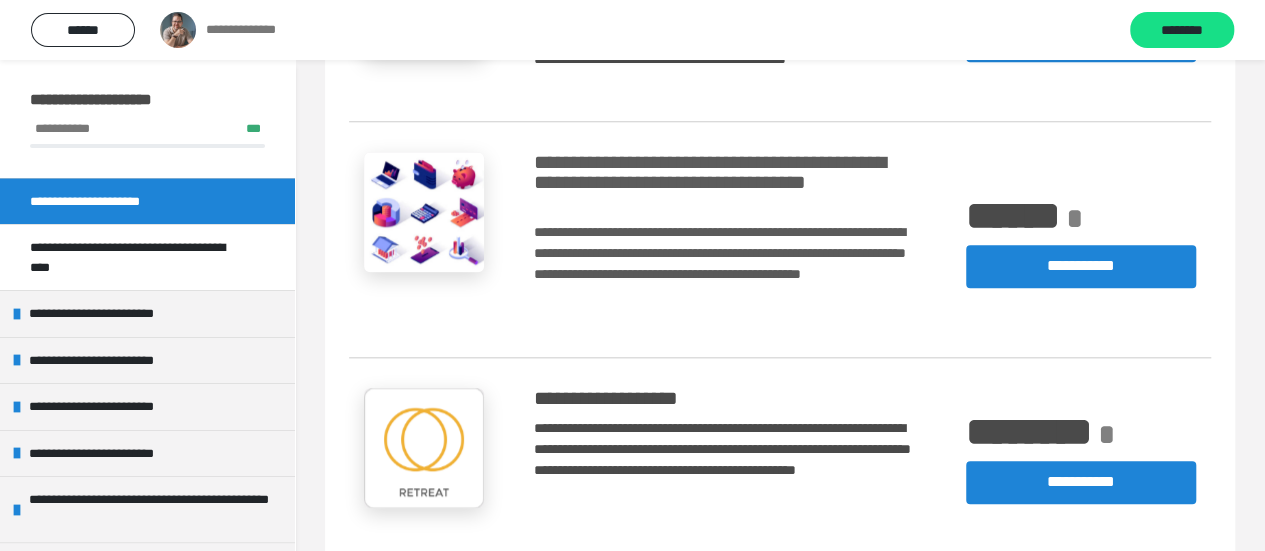 click on "**********" at bounding box center [730, 182] 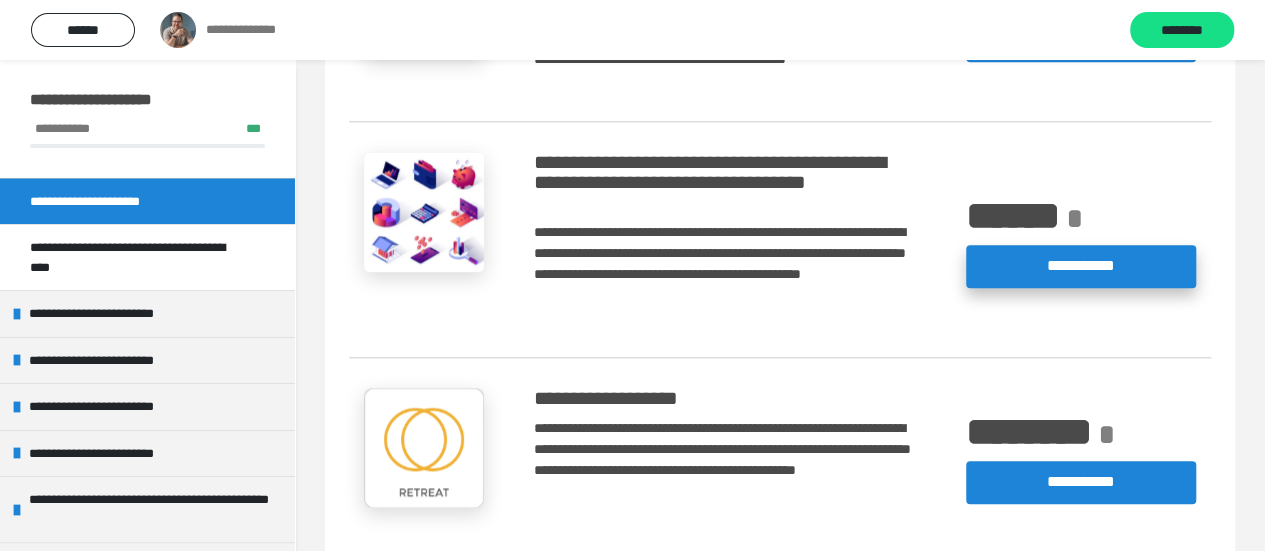 click on "**********" at bounding box center (1081, 266) 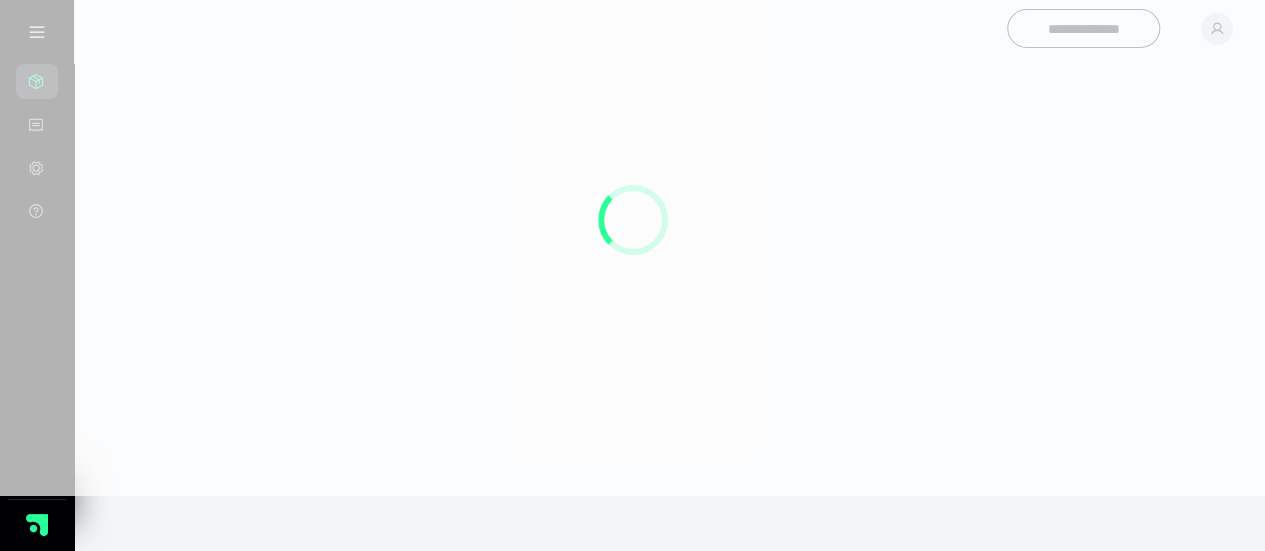 scroll, scrollTop: 0, scrollLeft: 0, axis: both 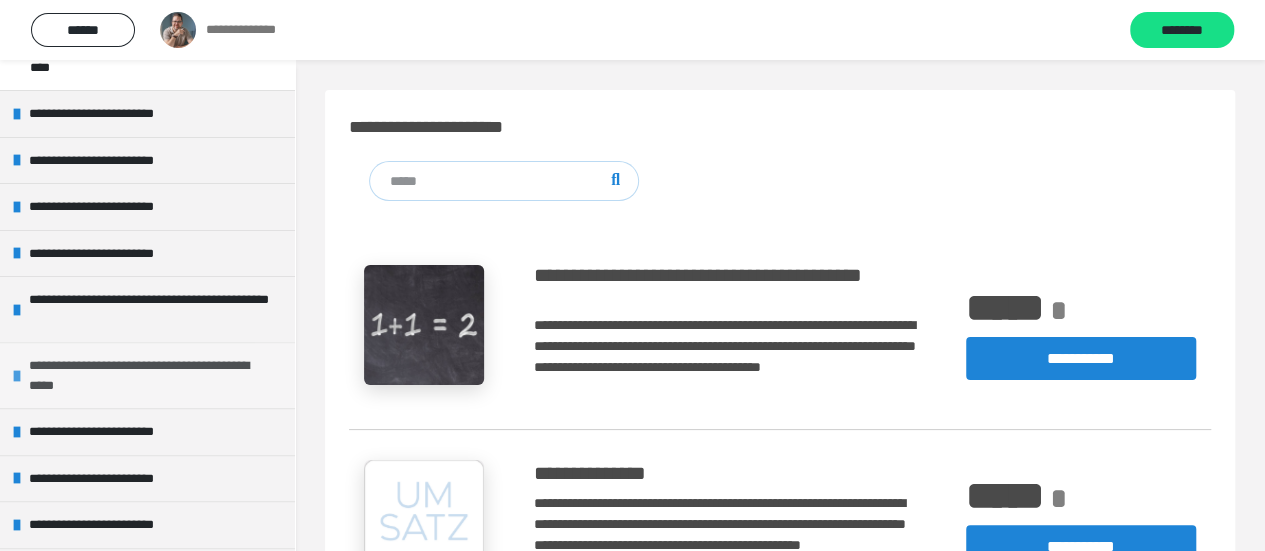 click on "**********" at bounding box center (149, 375) 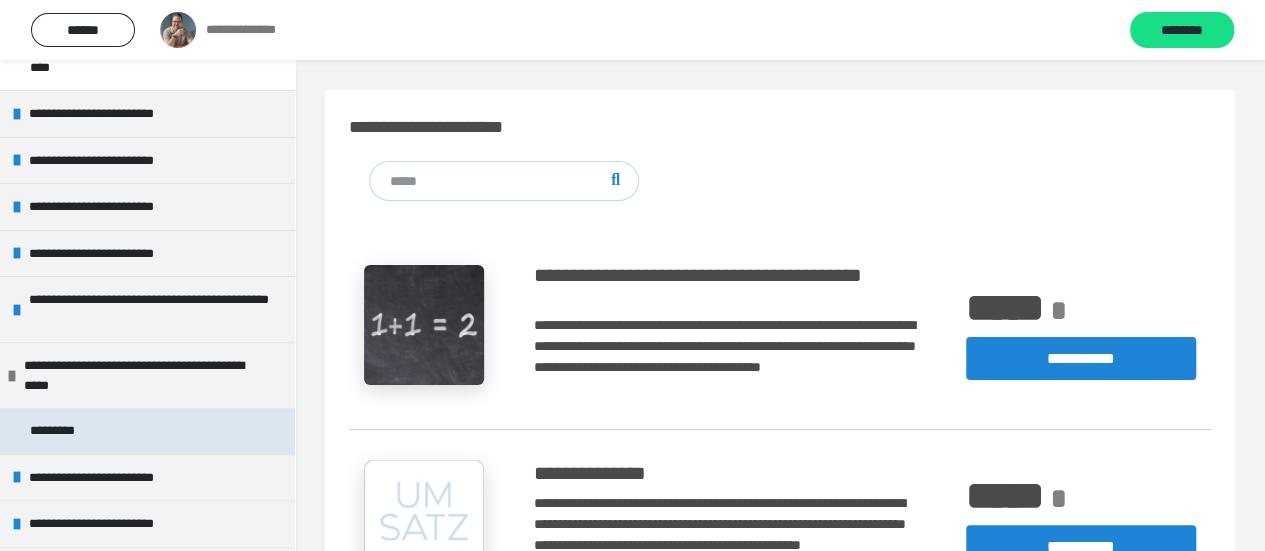 click on "*********" at bounding box center (69, 431) 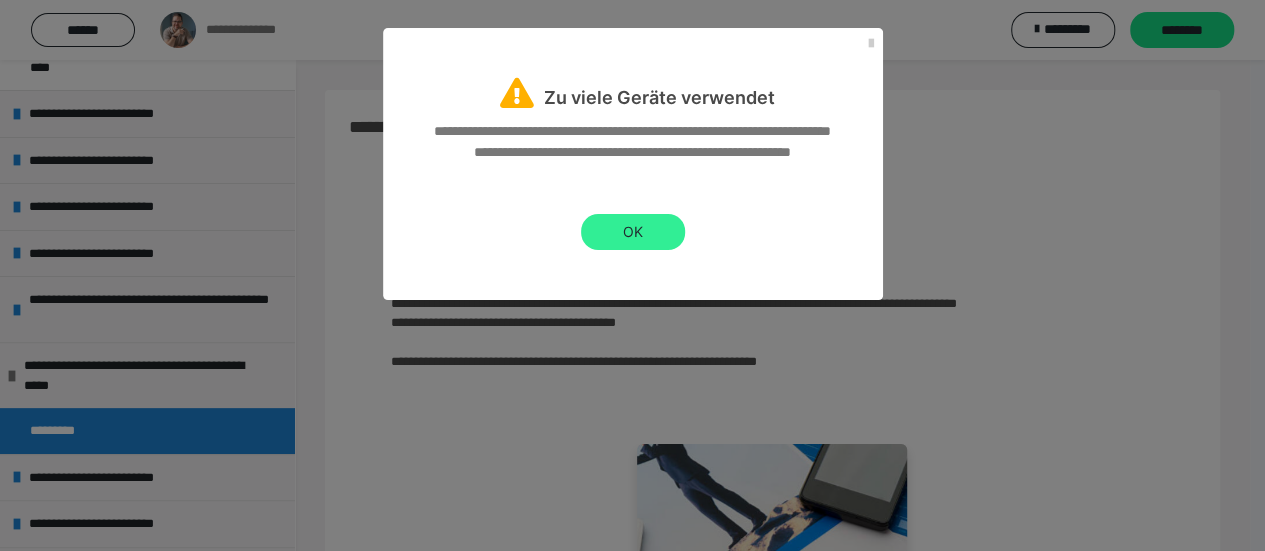 click on "OK" at bounding box center (633, 232) 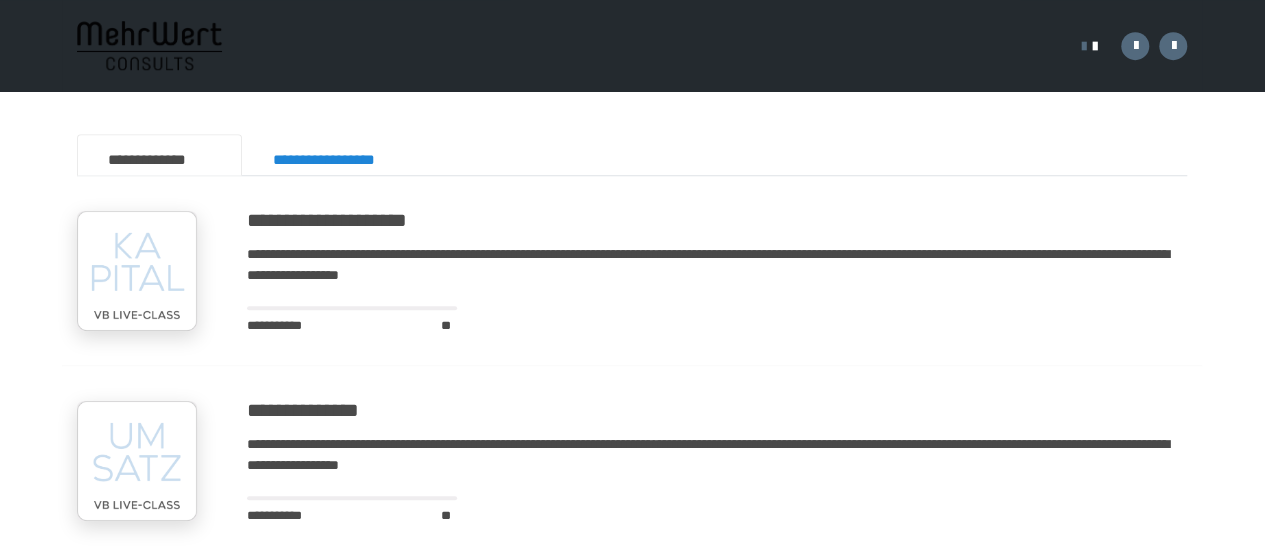 scroll, scrollTop: 900, scrollLeft: 0, axis: vertical 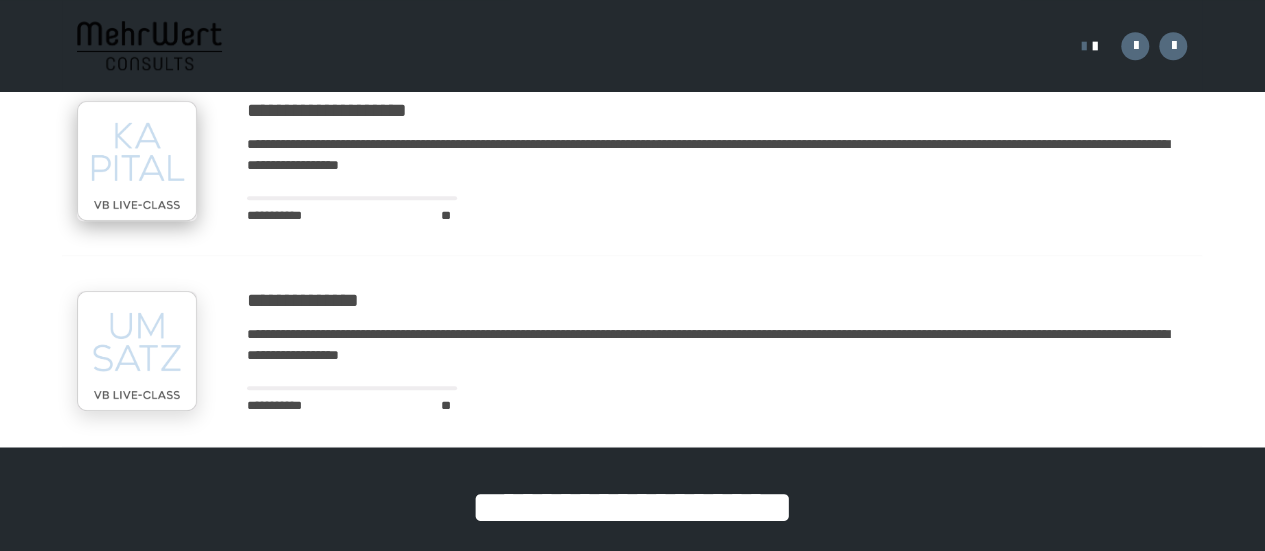 click at bounding box center [137, 161] 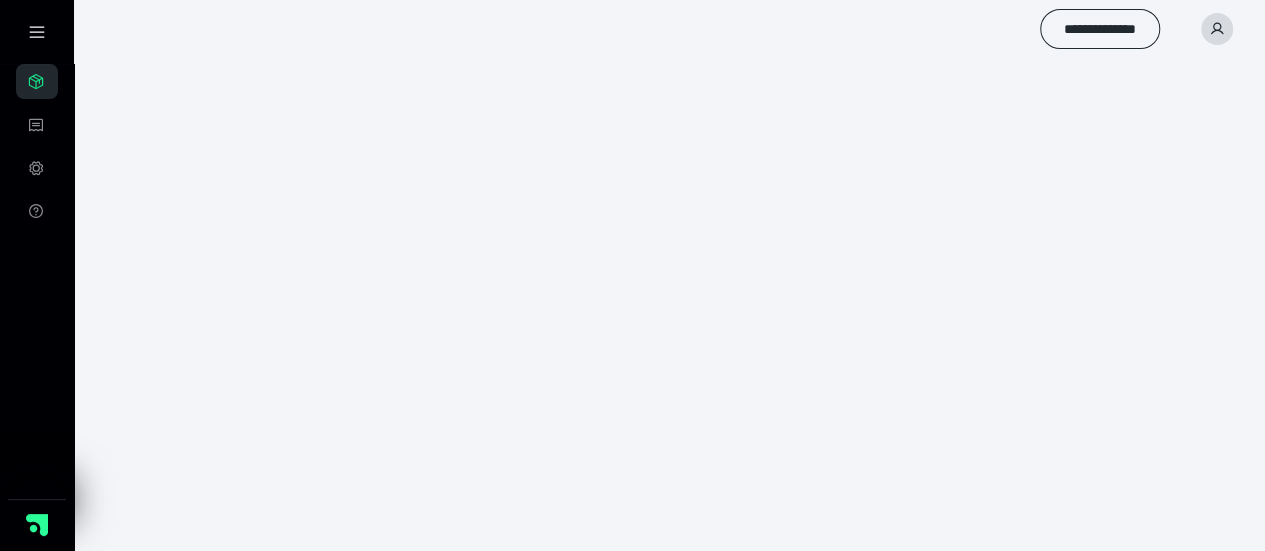 scroll, scrollTop: 0, scrollLeft: 0, axis: both 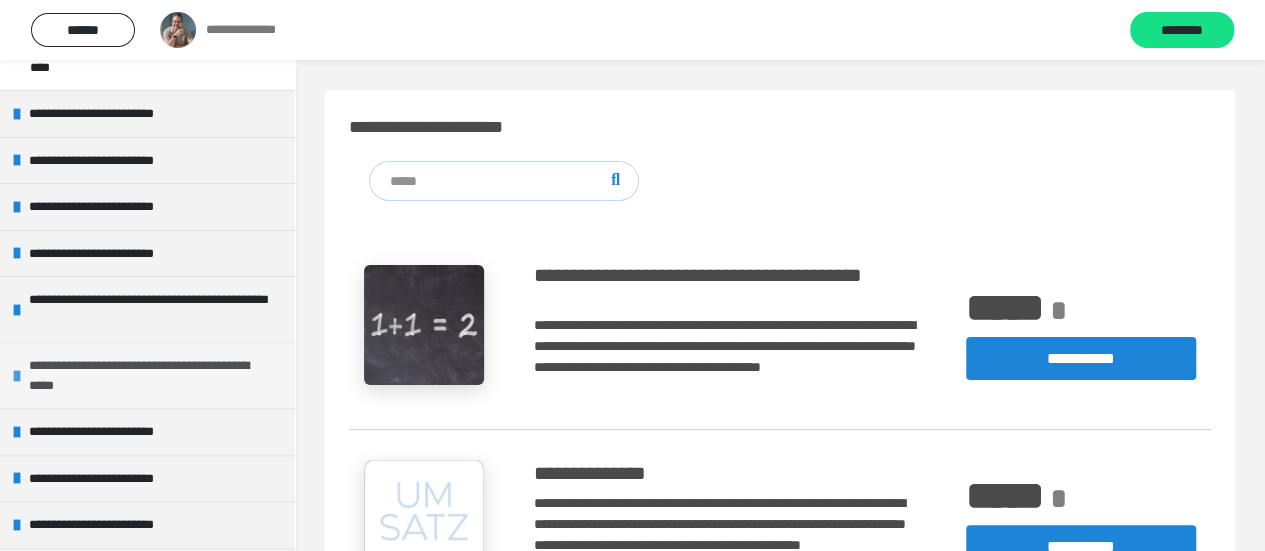 click on "**********" at bounding box center (149, 375) 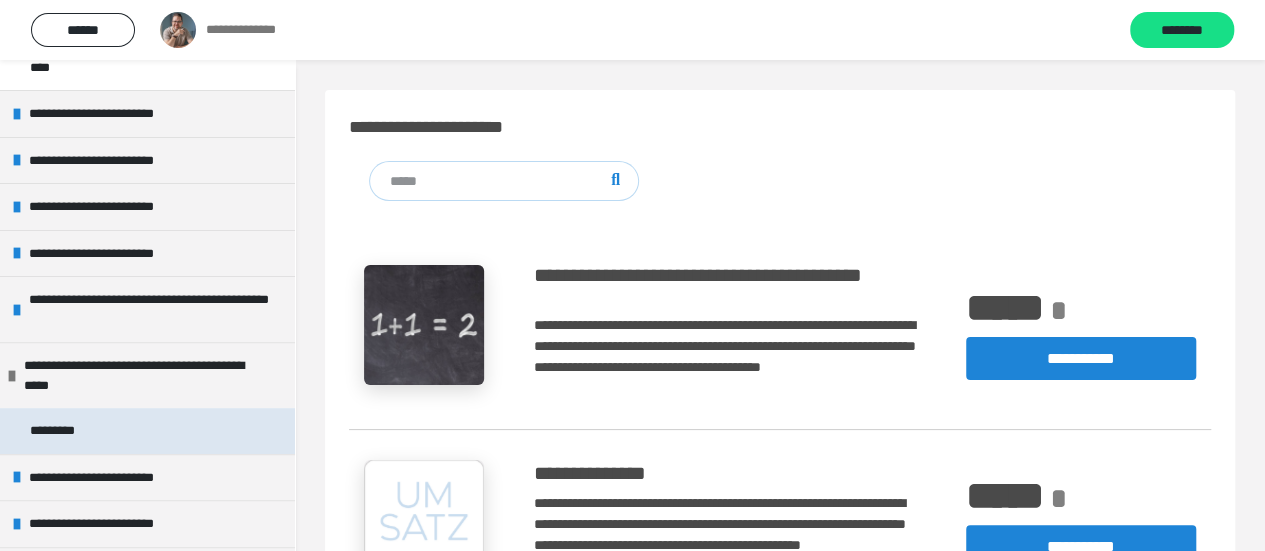 click on "*********" at bounding box center [69, 431] 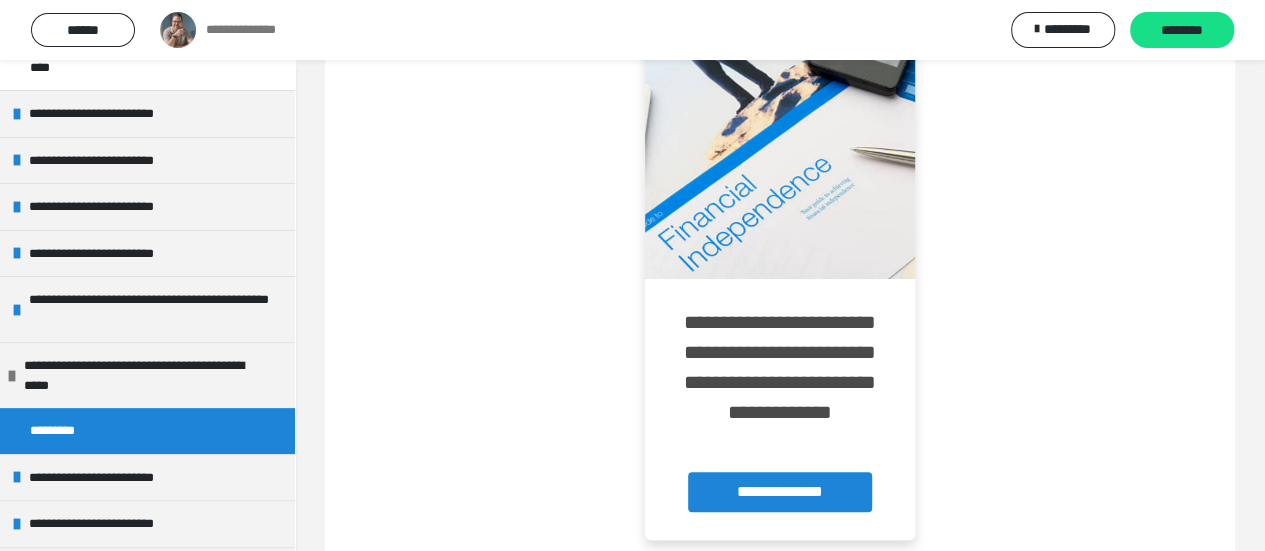 scroll, scrollTop: 498, scrollLeft: 0, axis: vertical 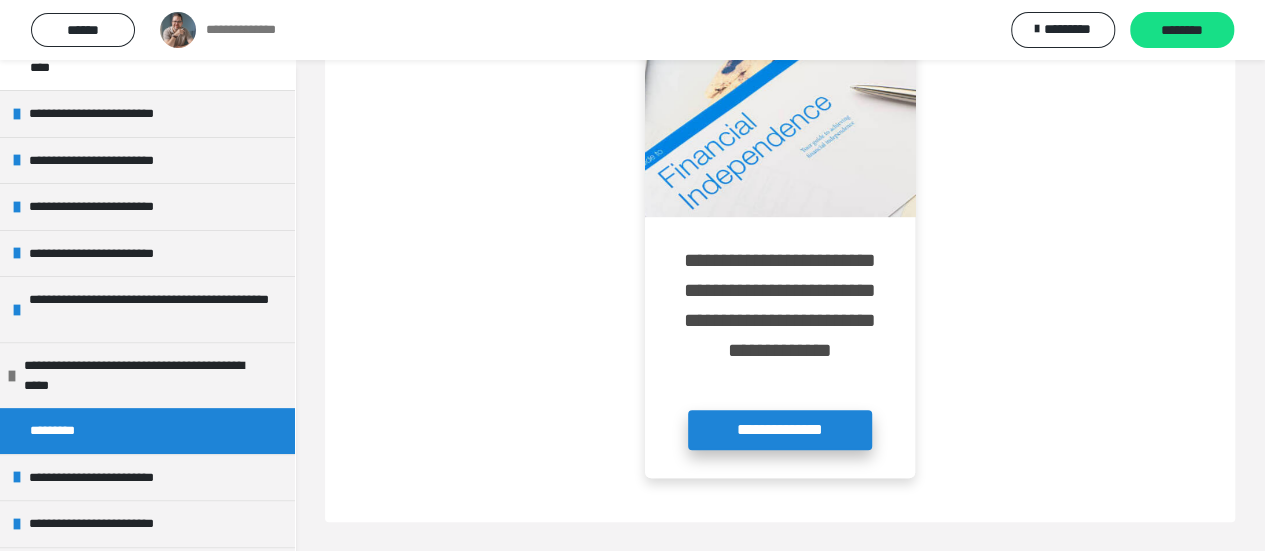 click on "**********" at bounding box center (780, 430) 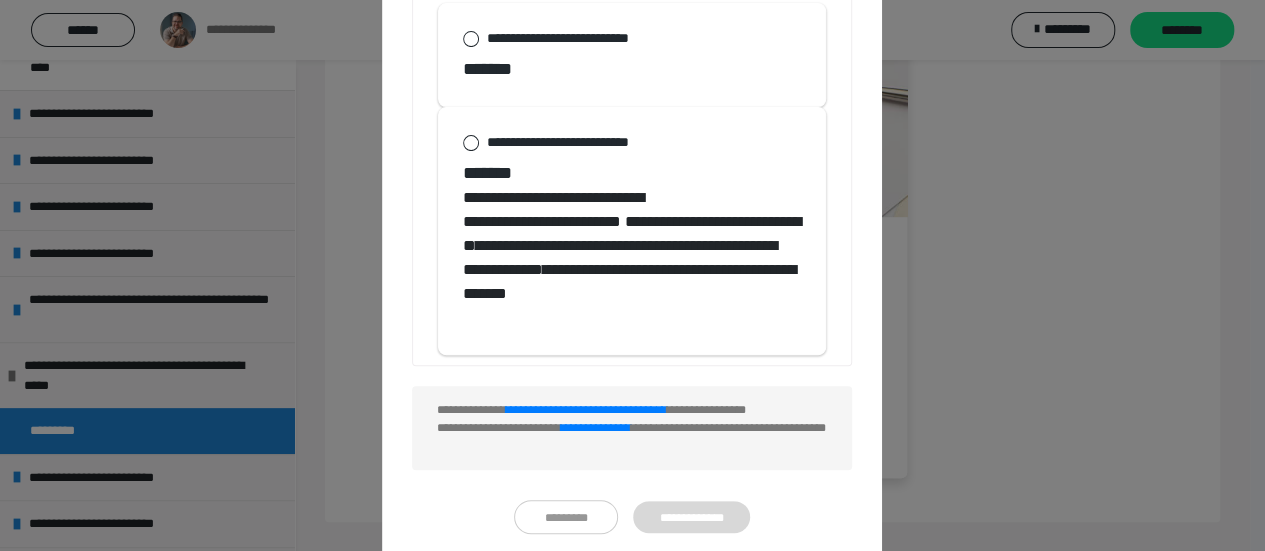 scroll, scrollTop: 258, scrollLeft: 0, axis: vertical 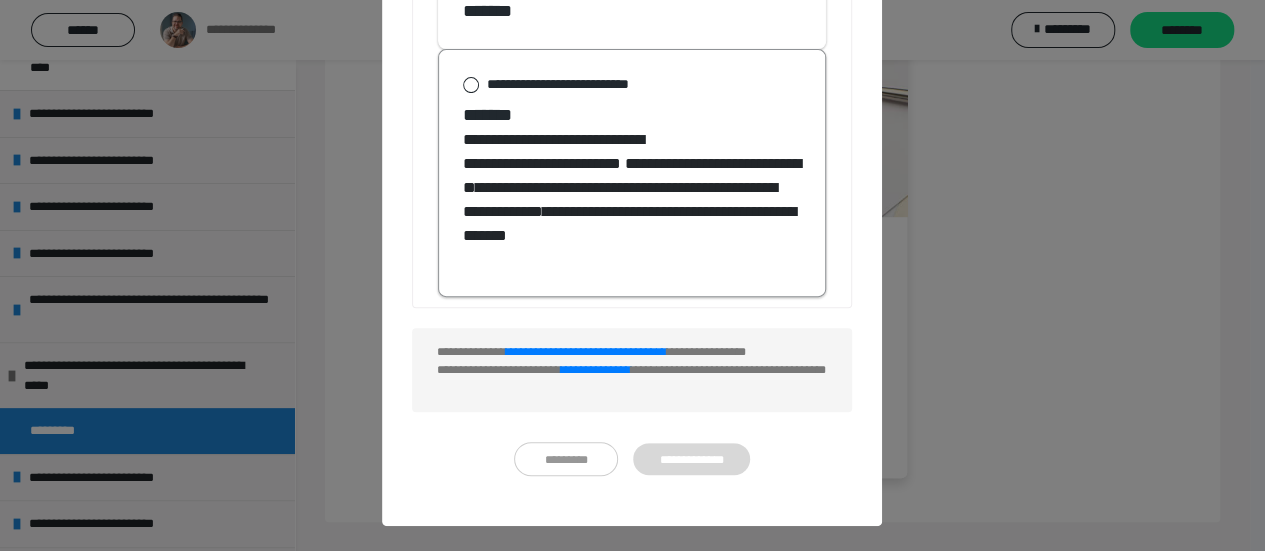 click 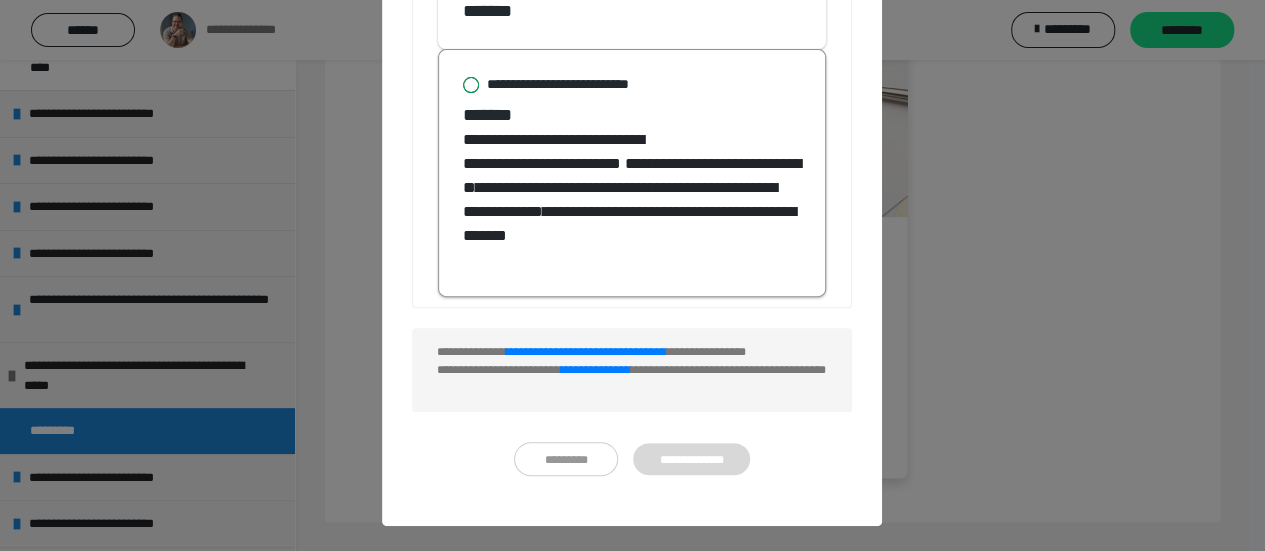 click on "**********" at bounding box center [463, 85] 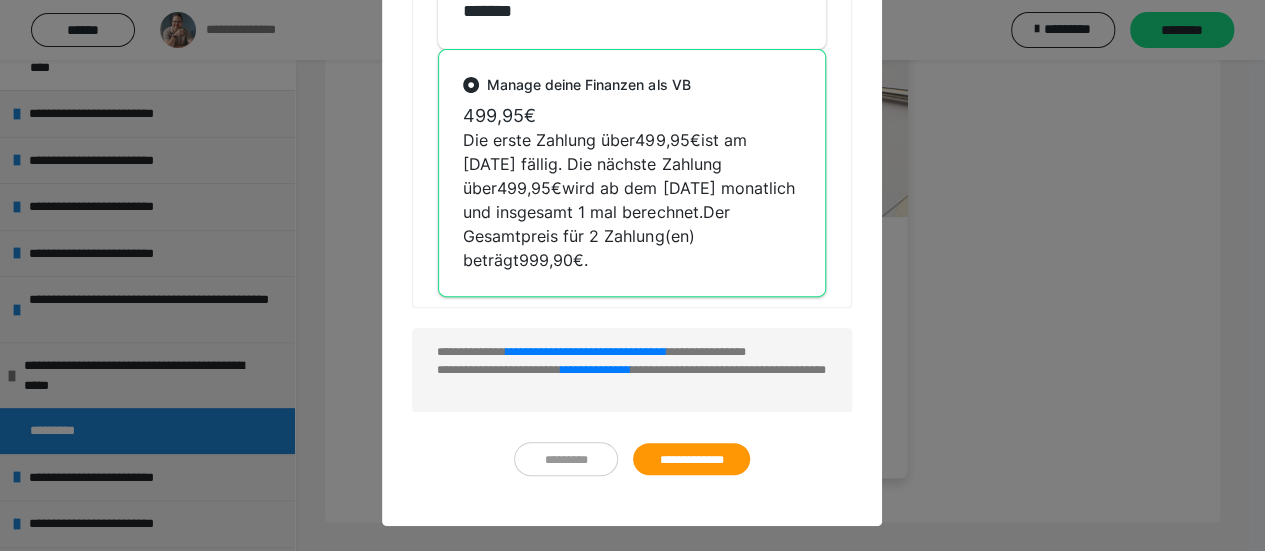 click on "**********" at bounding box center [691, 459] 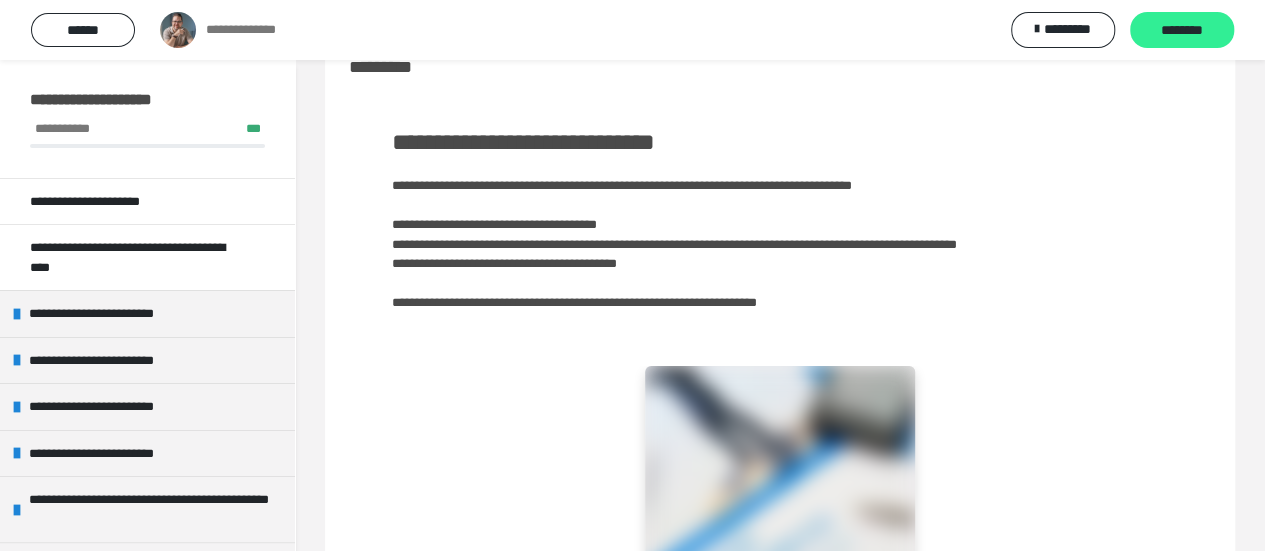scroll, scrollTop: 498, scrollLeft: 0, axis: vertical 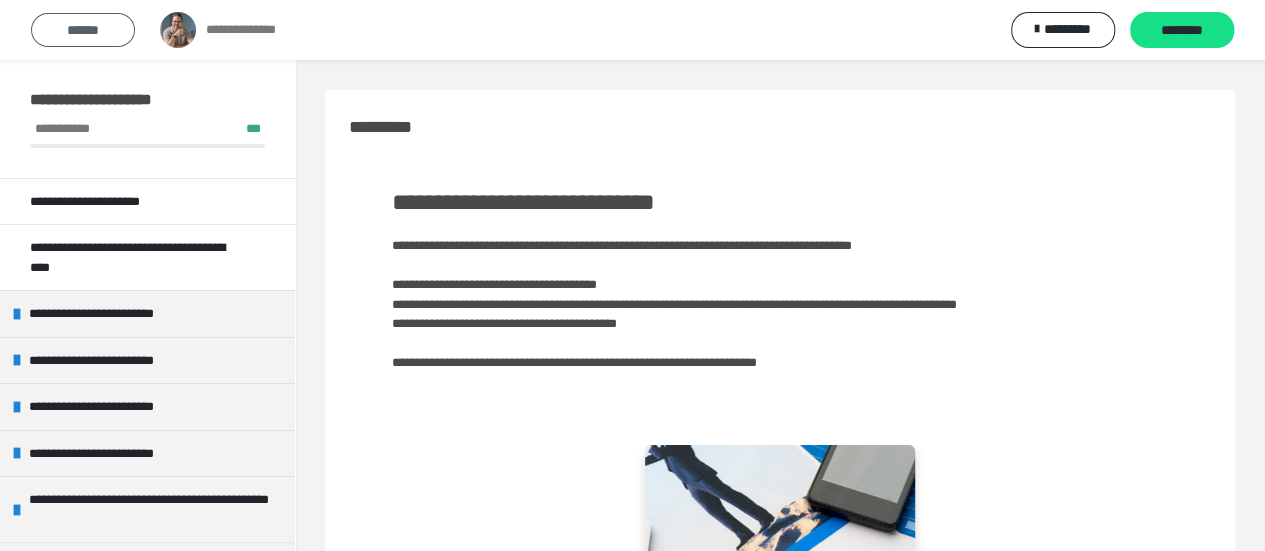 click on "******" at bounding box center [83, 30] 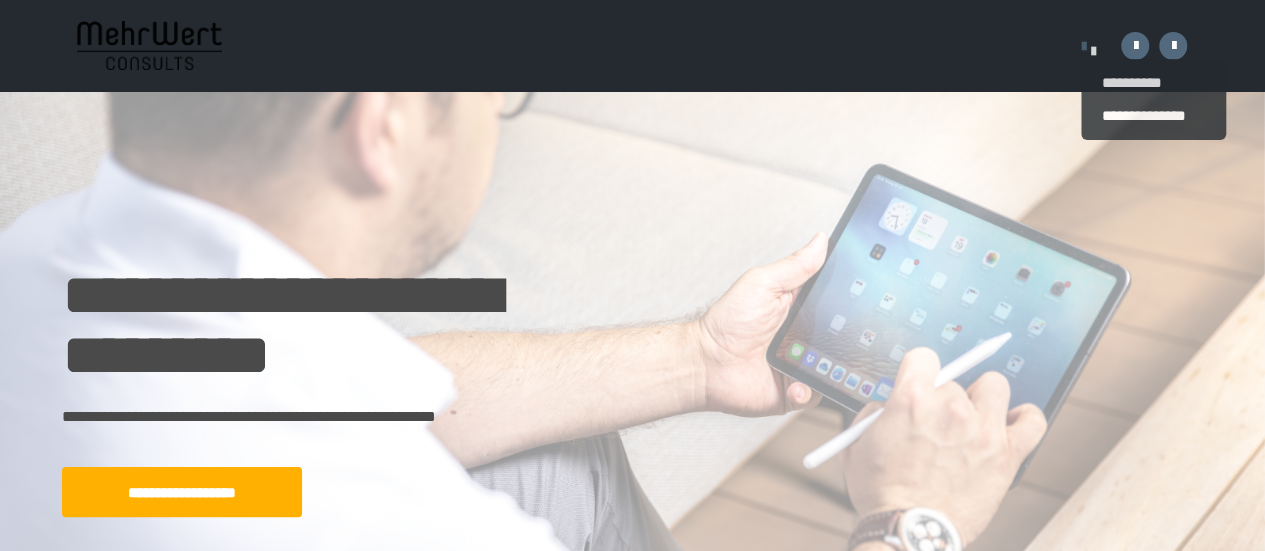 click at bounding box center [1094, 51] 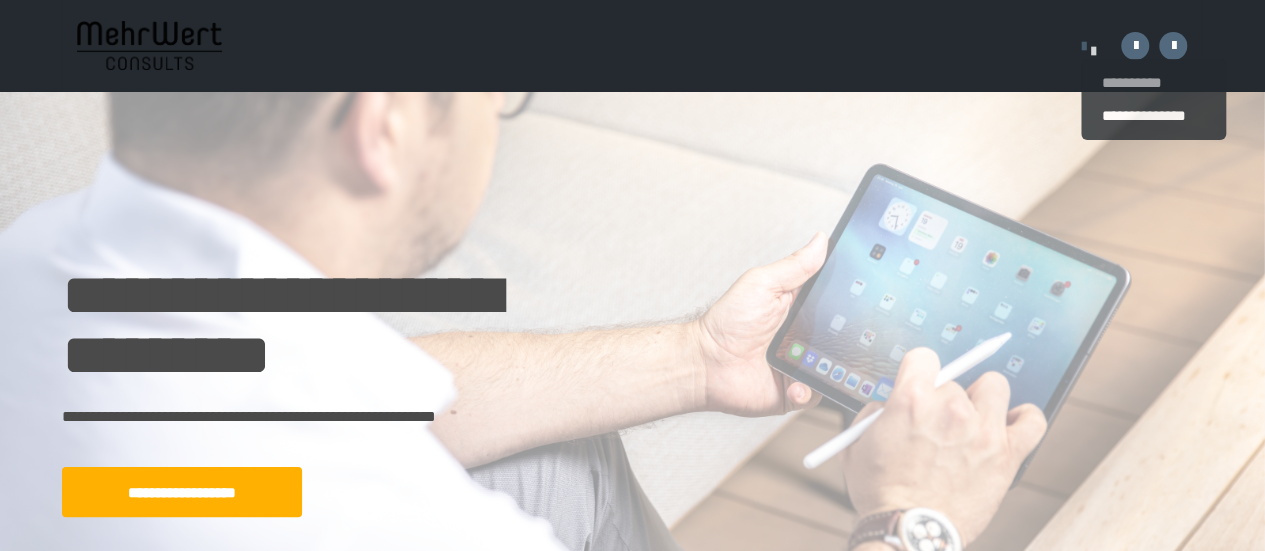 click on "**********" at bounding box center (1153, 83) 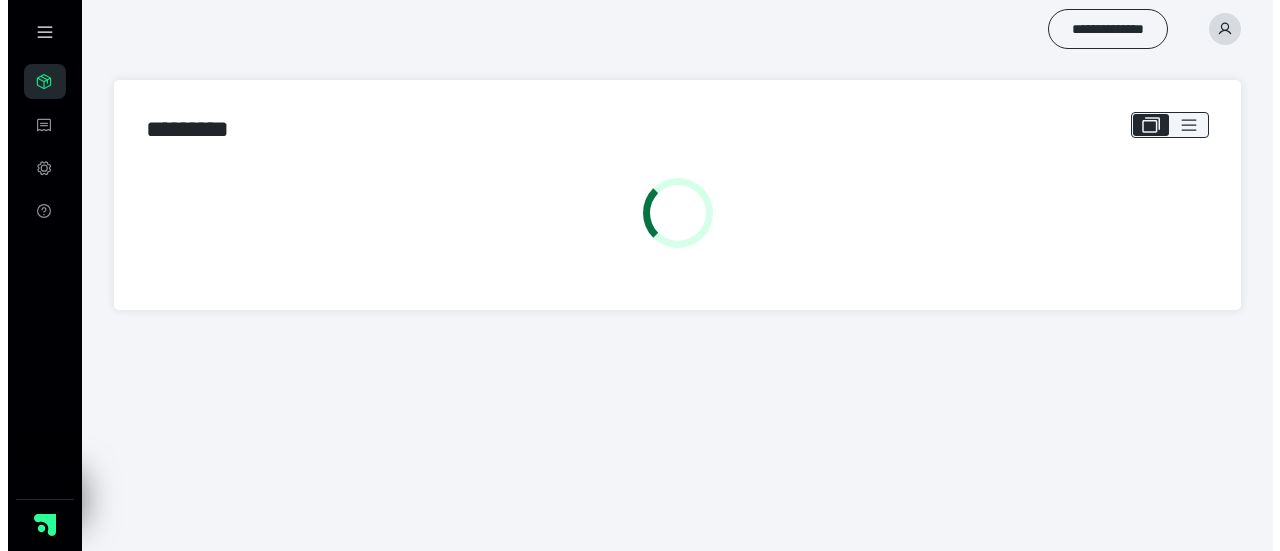 scroll, scrollTop: 0, scrollLeft: 0, axis: both 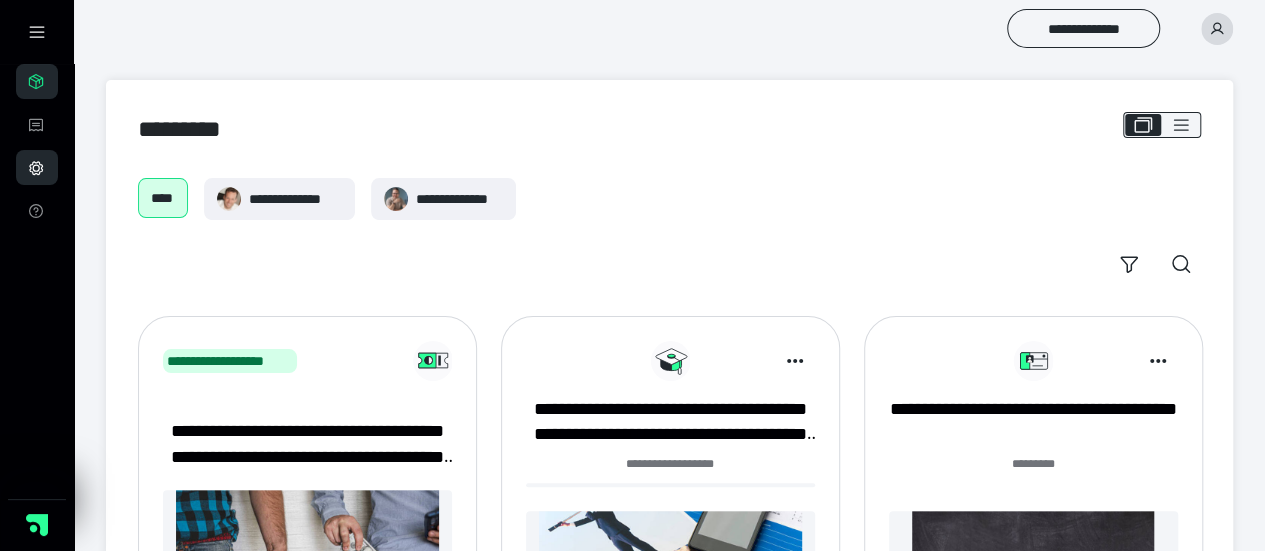 click 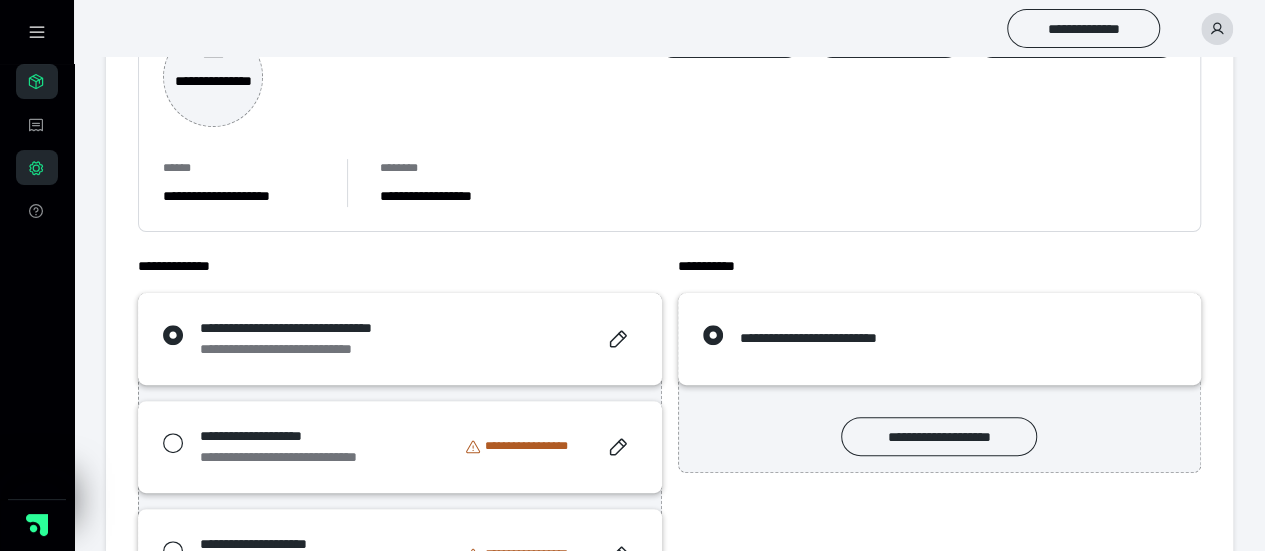 scroll, scrollTop: 0, scrollLeft: 0, axis: both 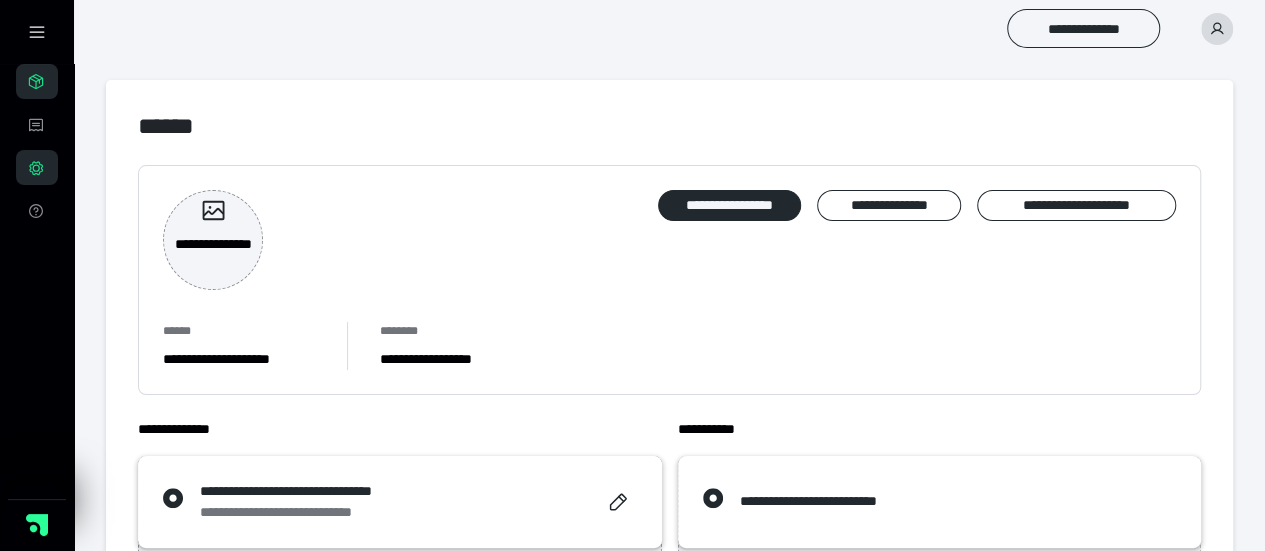 click 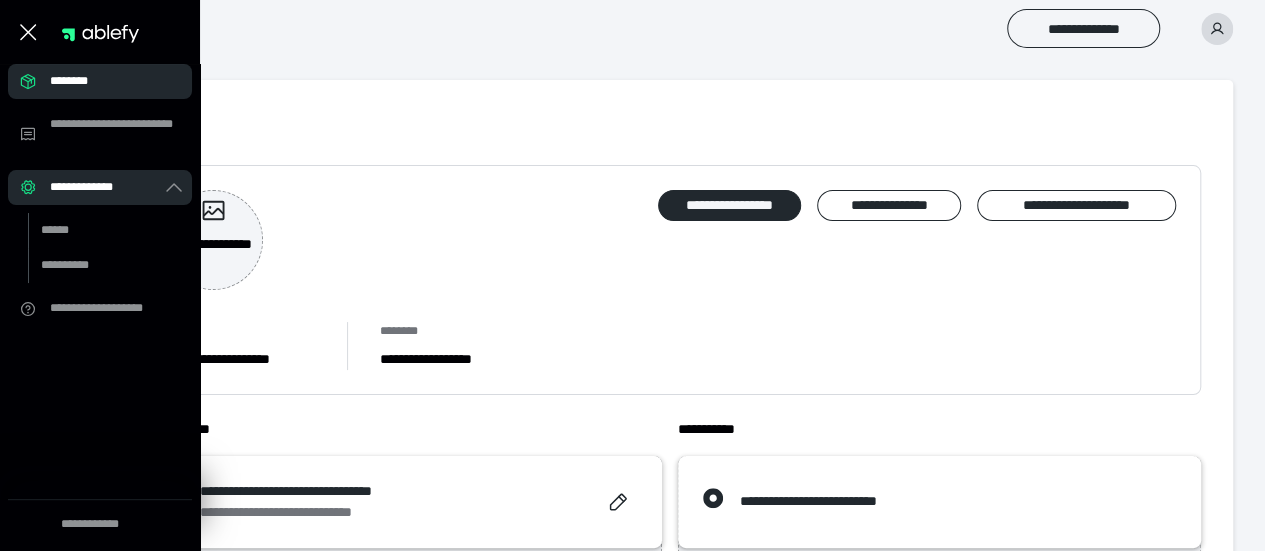 click on "**********" at bounding box center [732, 28] 